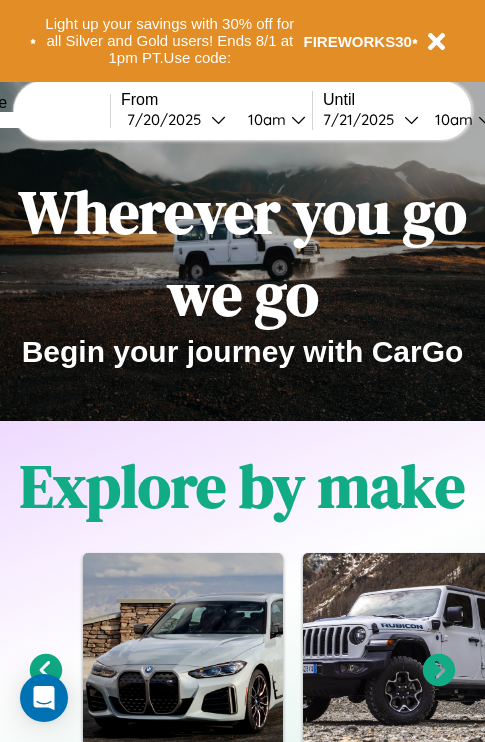 scroll, scrollTop: 308, scrollLeft: 0, axis: vertical 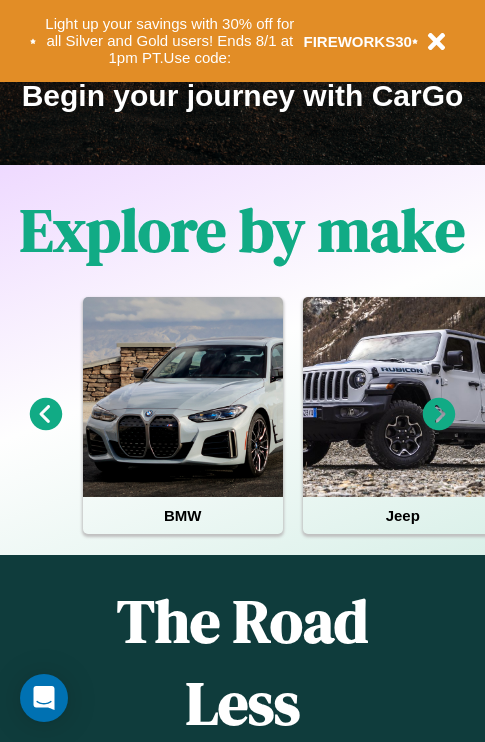 click 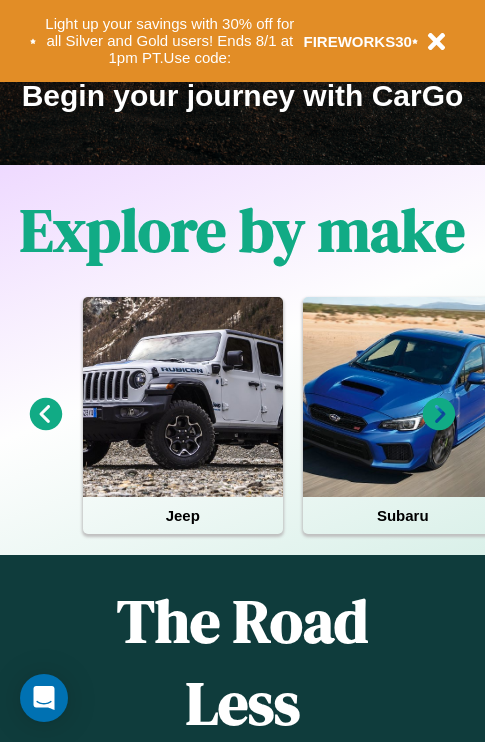 click 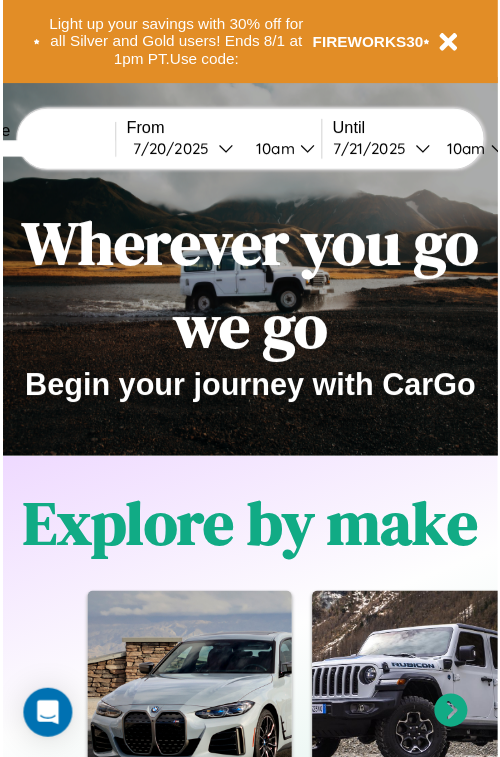 scroll, scrollTop: 0, scrollLeft: 0, axis: both 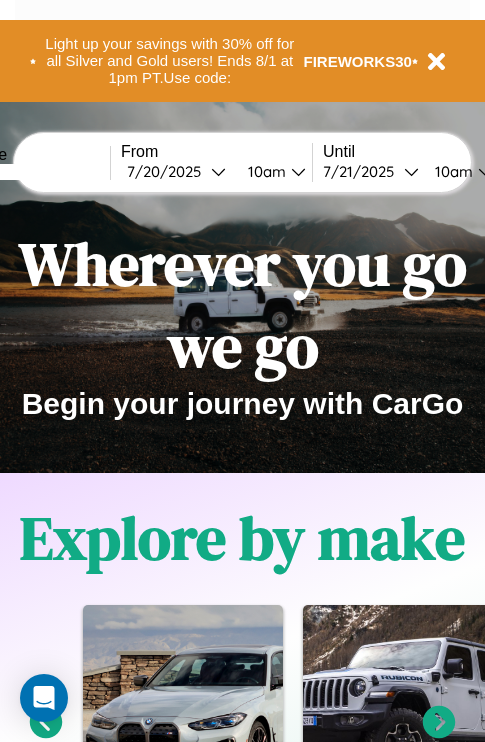 click at bounding box center [35, 172] 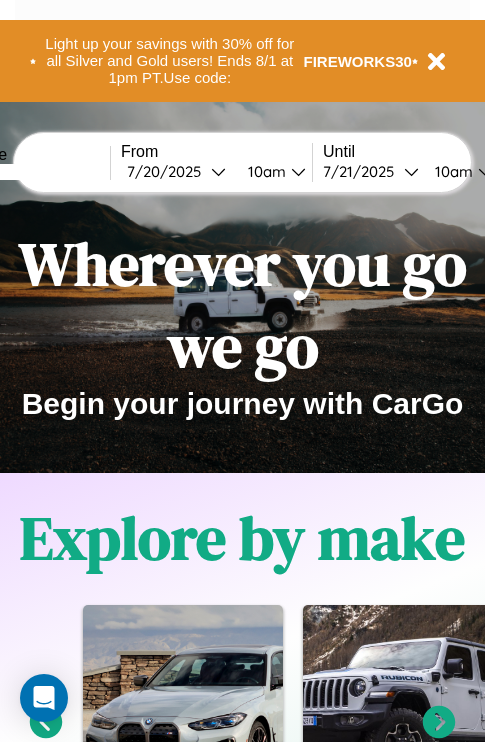 type on "******" 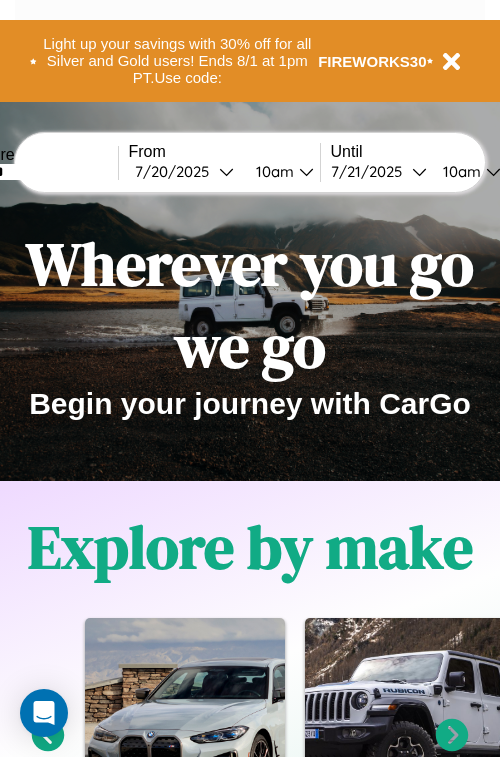 select on "*" 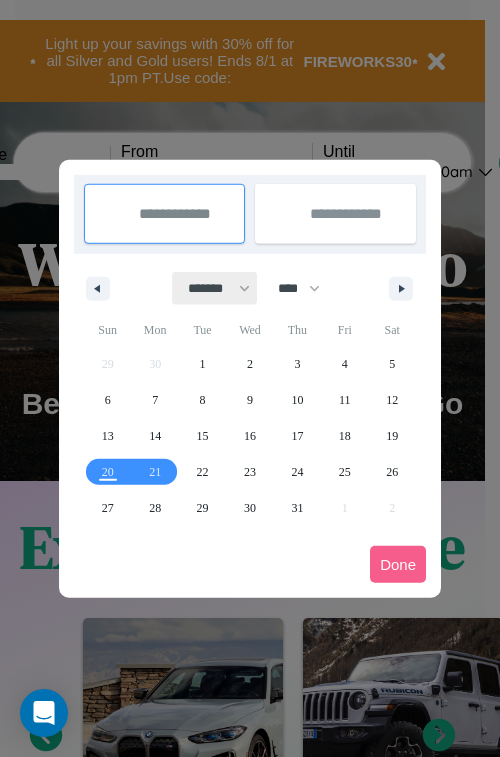 click on "******* ******** ***** ***** *** **** **** ****** ********* ******* ******** ********" at bounding box center [215, 288] 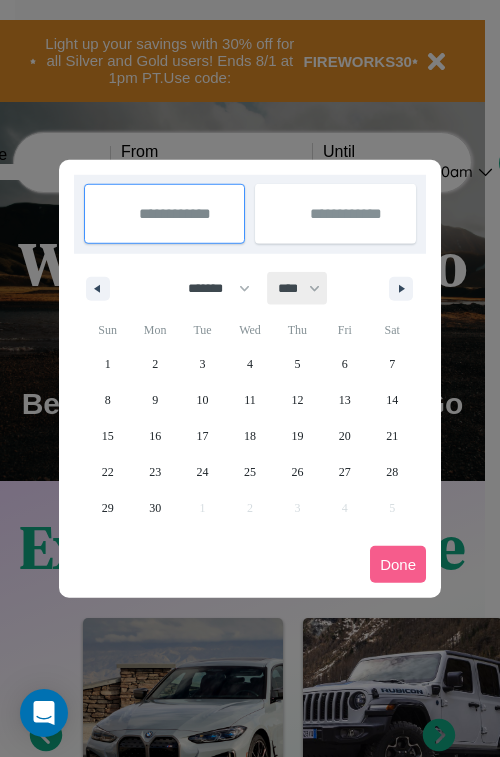 click on "**** **** **** **** **** **** **** **** **** **** **** **** **** **** **** **** **** **** **** **** **** **** **** **** **** **** **** **** **** **** **** **** **** **** **** **** **** **** **** **** **** **** **** **** **** **** **** **** **** **** **** **** **** **** **** **** **** **** **** **** **** **** **** **** **** **** **** **** **** **** **** **** **** **** **** **** **** **** **** **** **** **** **** **** **** **** **** **** **** **** **** **** **** **** **** **** **** **** **** **** **** **** **** **** **** **** **** **** **** **** **** **** **** **** **** **** **** **** **** **** ****" at bounding box center [298, 288] 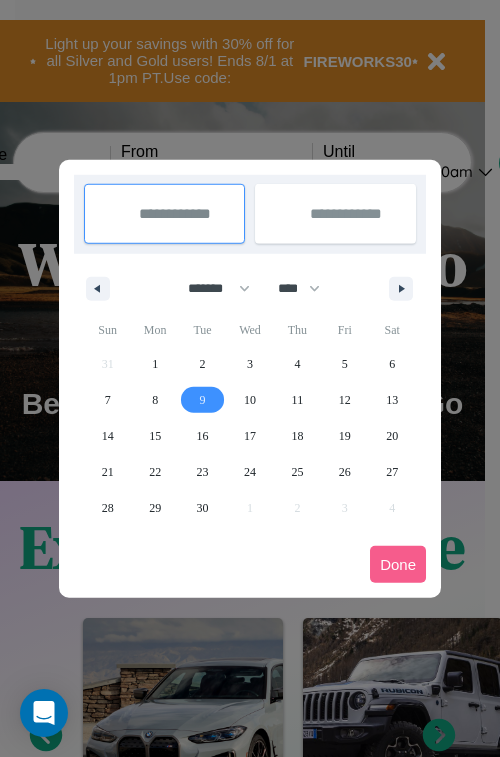 click on "9" at bounding box center (203, 400) 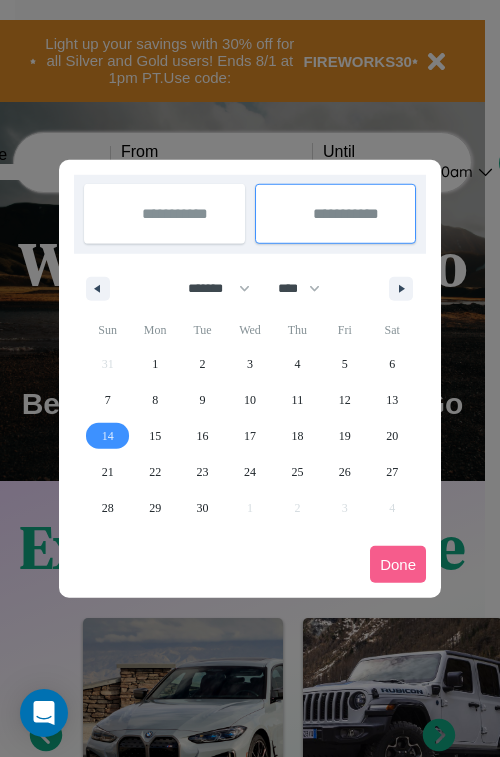 click on "14" at bounding box center (108, 436) 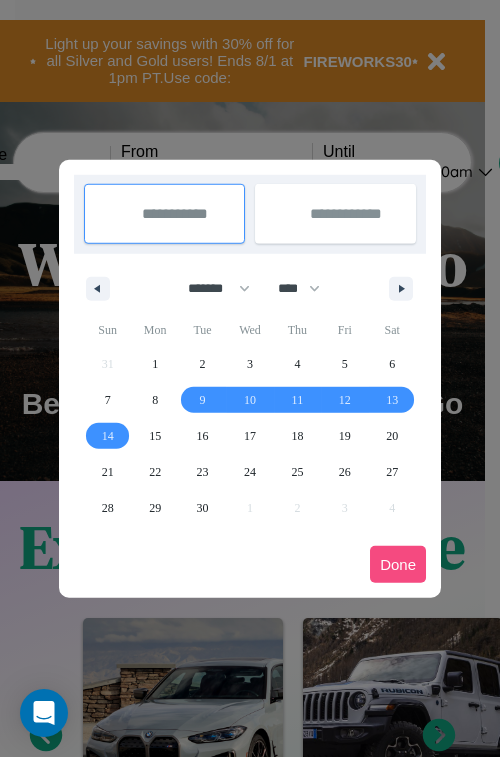 click on "Done" at bounding box center (398, 564) 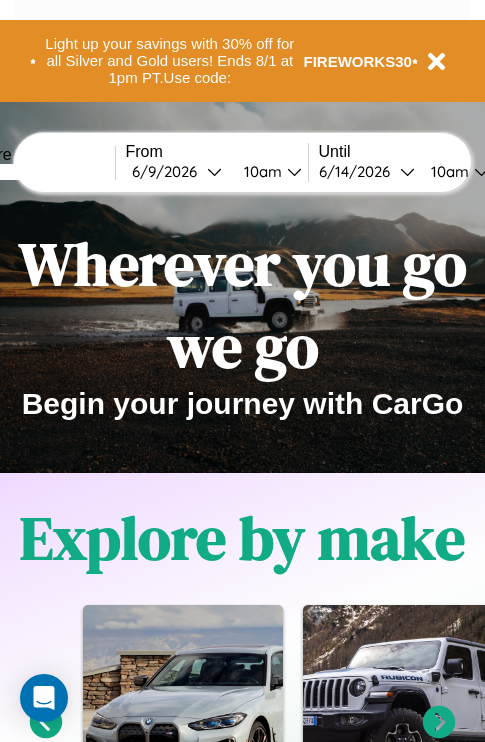 click on "10am" at bounding box center (260, 171) 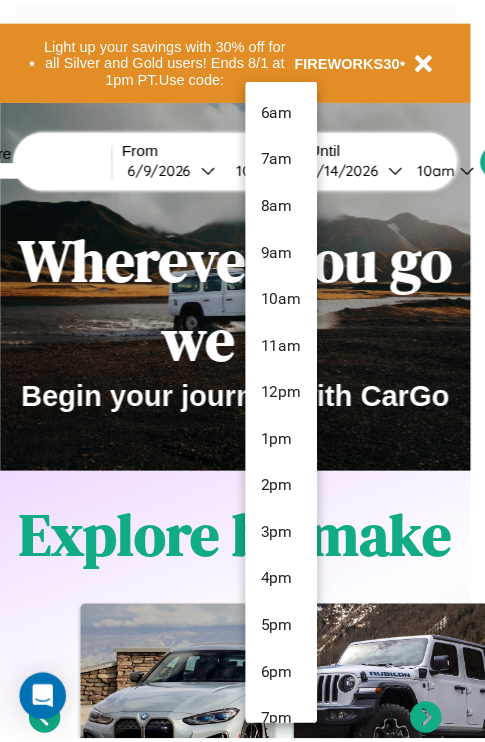 scroll, scrollTop: 163, scrollLeft: 0, axis: vertical 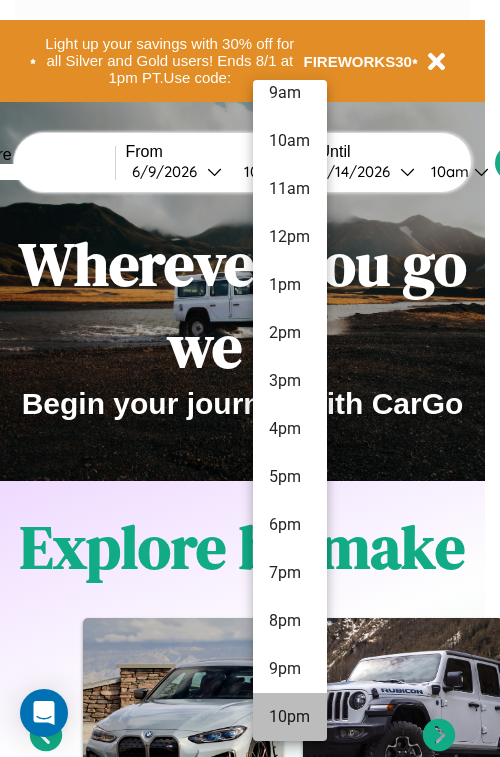 click on "10pm" at bounding box center [290, 717] 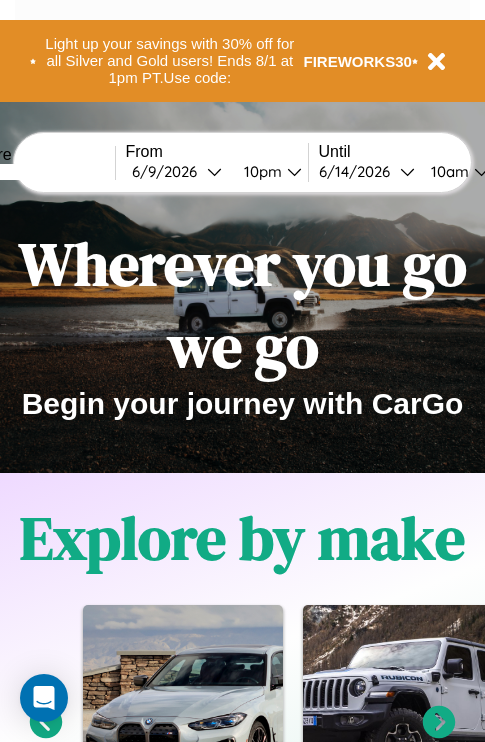 scroll, scrollTop: 0, scrollLeft: 71, axis: horizontal 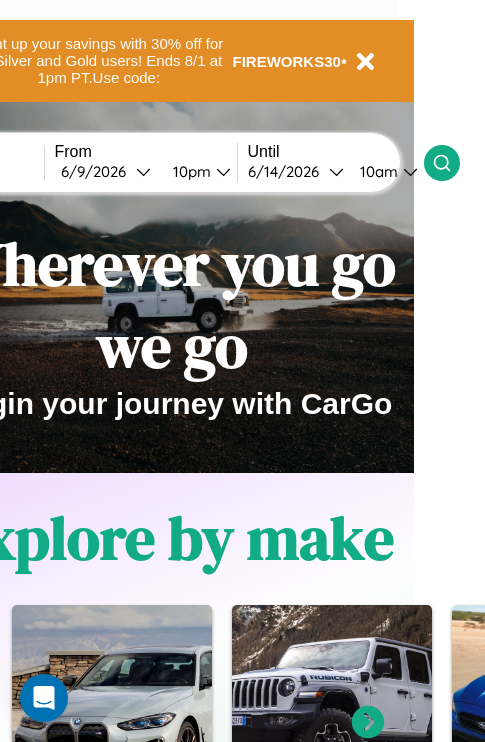 click 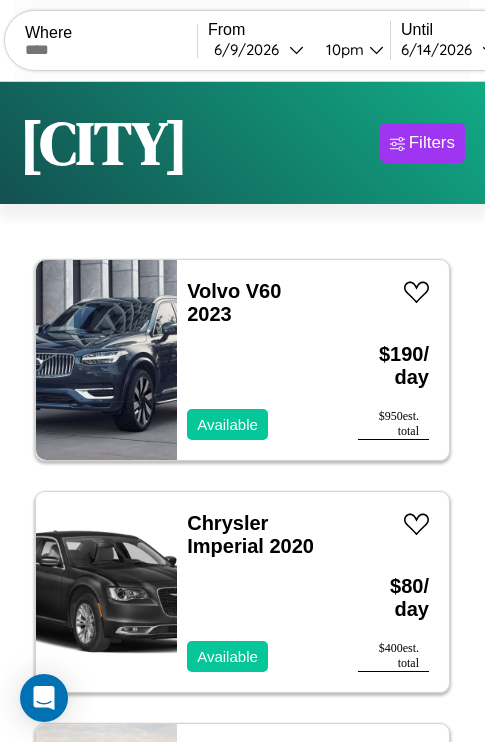 scroll, scrollTop: 50, scrollLeft: 0, axis: vertical 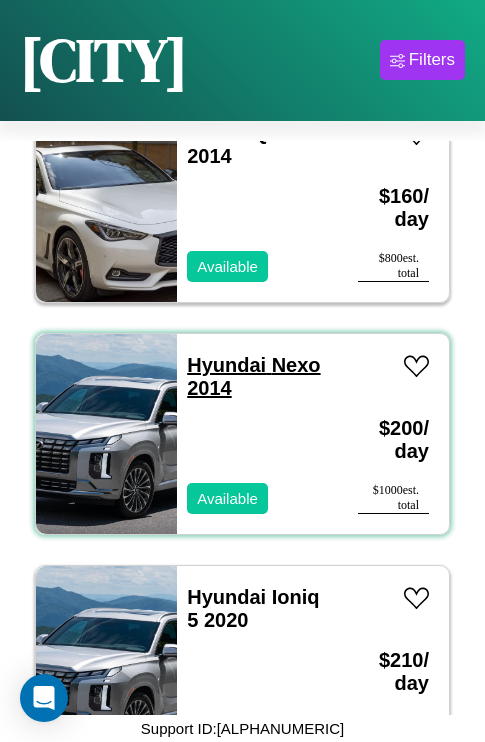 click on "Hyundai Nexo 2014" at bounding box center (253, 376) 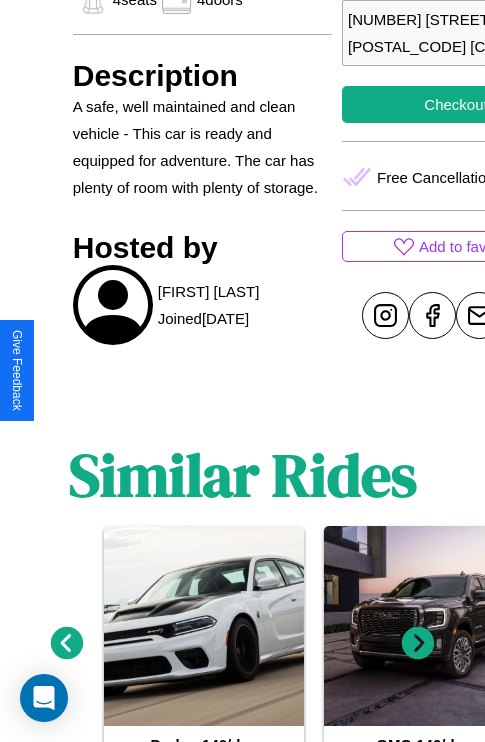 scroll, scrollTop: 815, scrollLeft: 0, axis: vertical 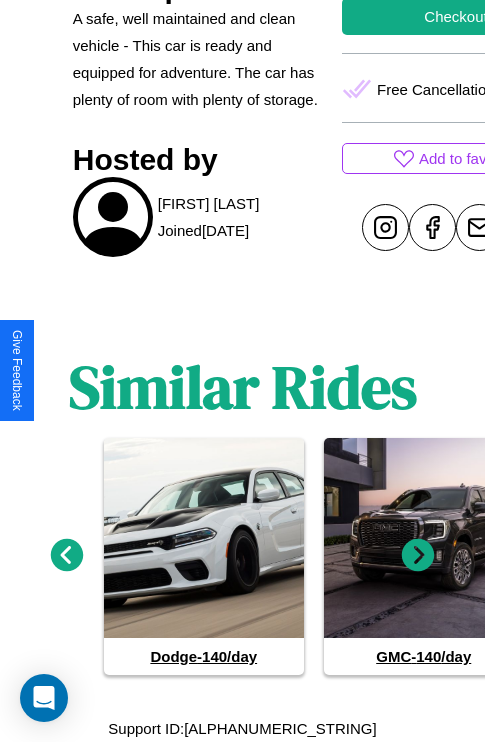 click 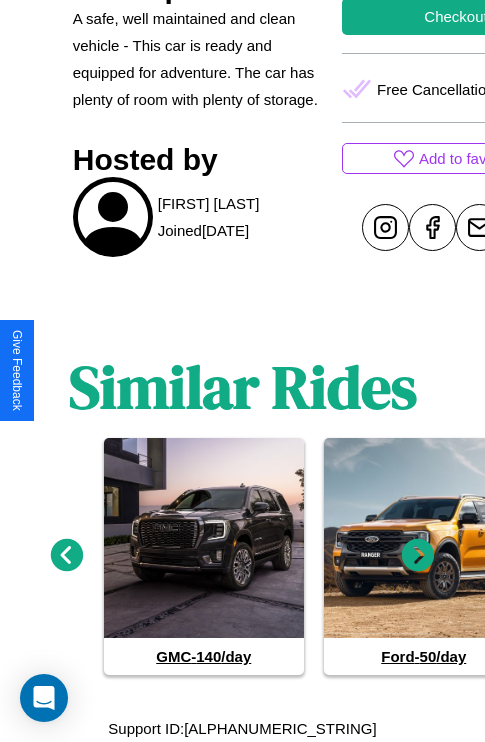 click 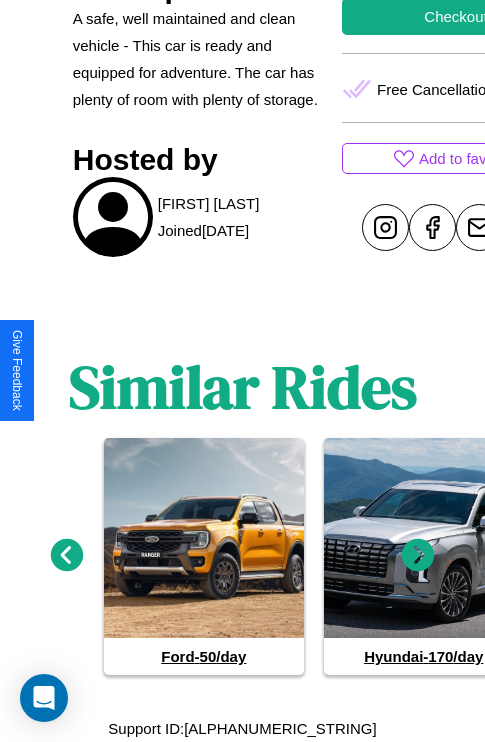 click 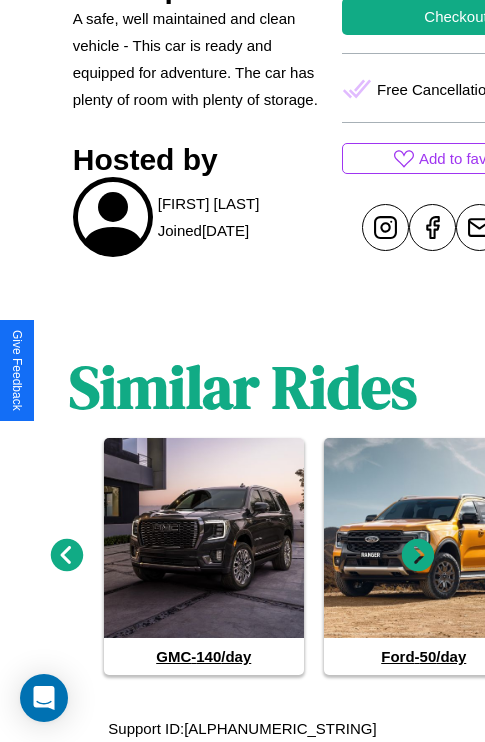 click 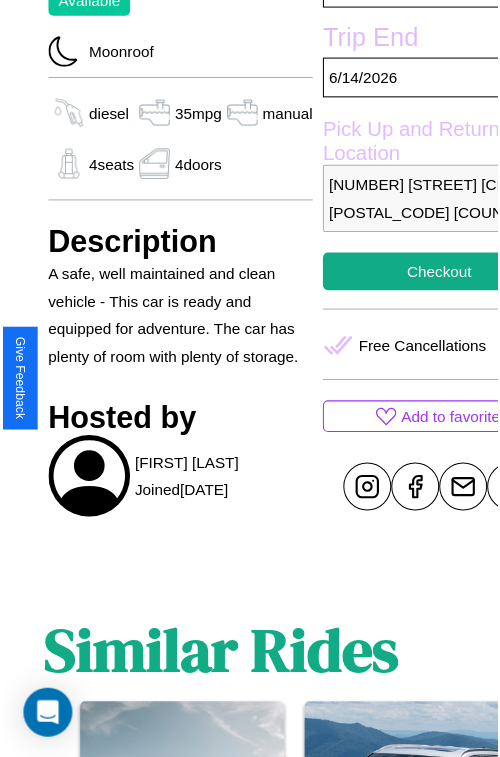 scroll, scrollTop: 183, scrollLeft: 72, axis: both 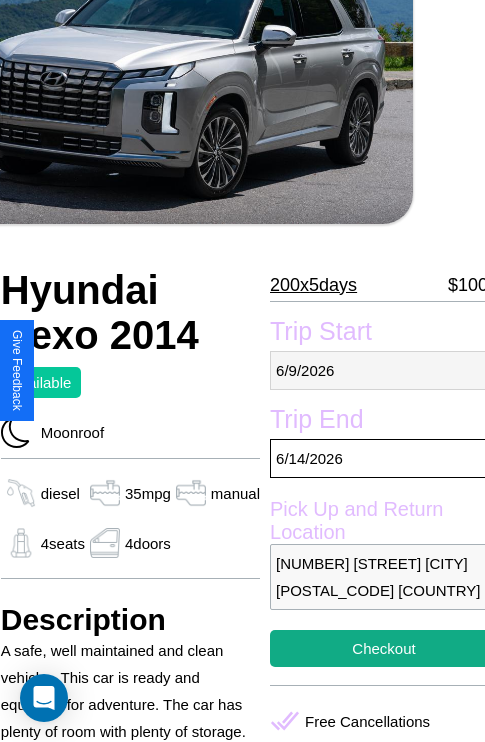 click on "6 / 9 / 2026" at bounding box center [384, 370] 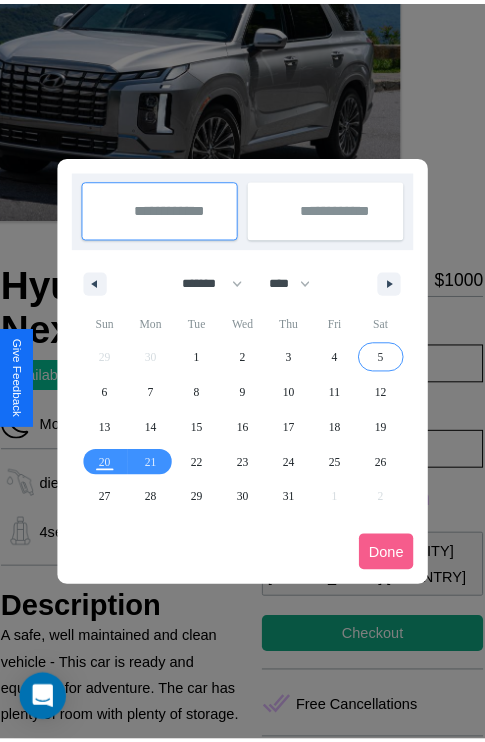 scroll, scrollTop: 0, scrollLeft: 72, axis: horizontal 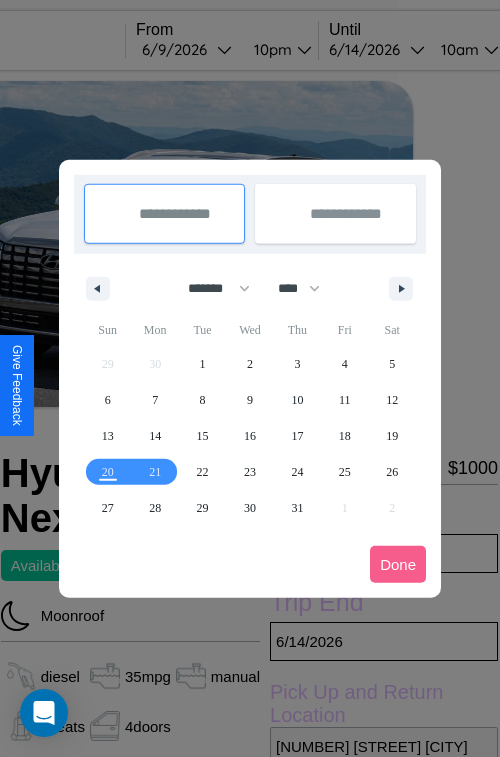 click at bounding box center [250, 378] 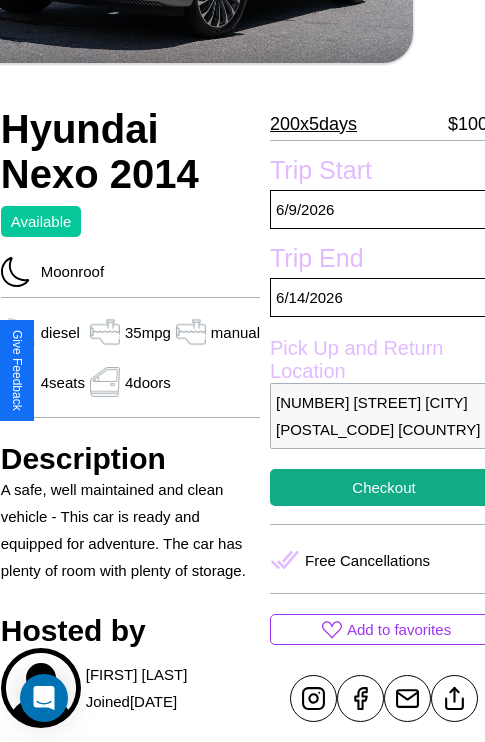 scroll, scrollTop: 461, scrollLeft: 72, axis: both 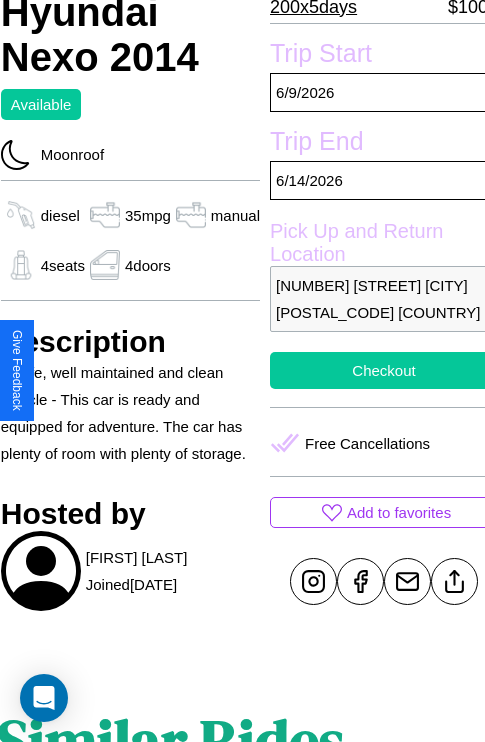 click on "Checkout" at bounding box center [384, 370] 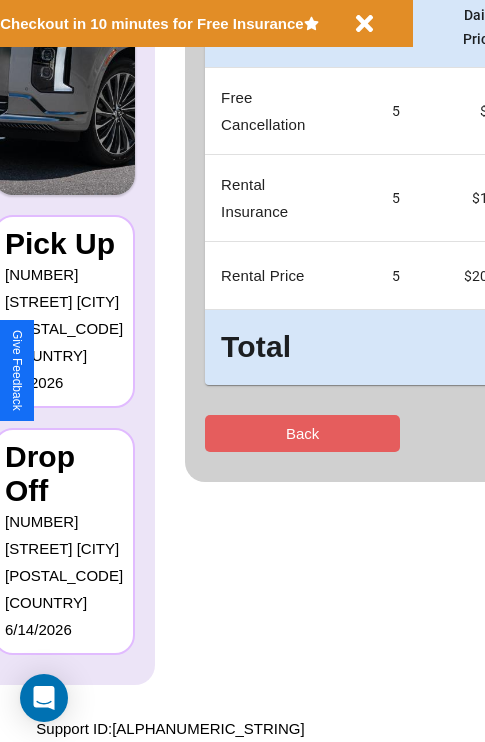 scroll, scrollTop: 0, scrollLeft: 0, axis: both 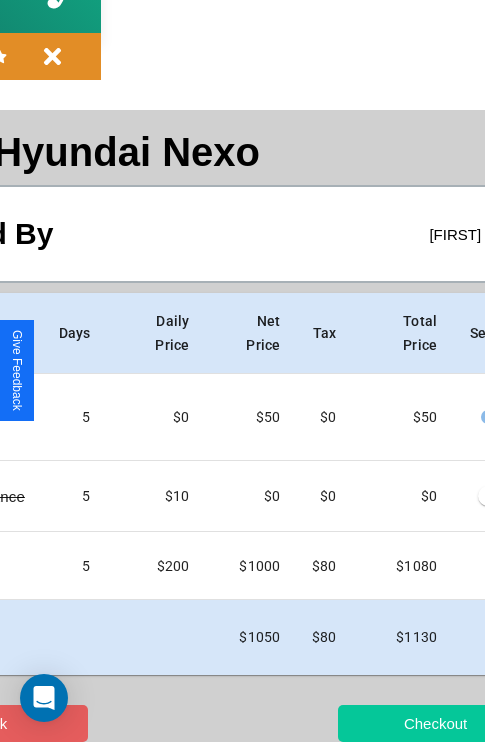click on "Checkout" at bounding box center [435, 723] 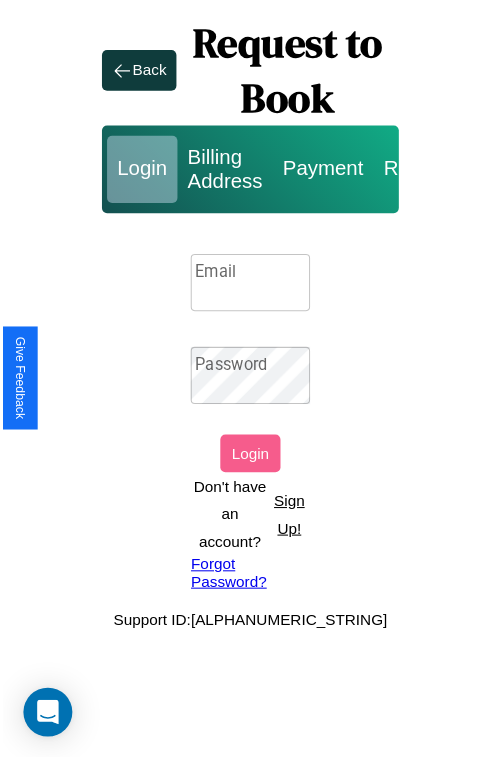 scroll, scrollTop: 0, scrollLeft: 0, axis: both 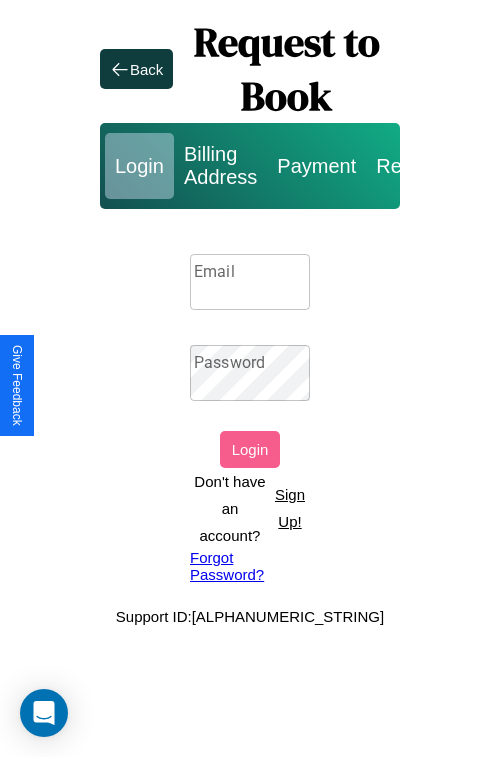 click on "Sign Up!" at bounding box center (290, 508) 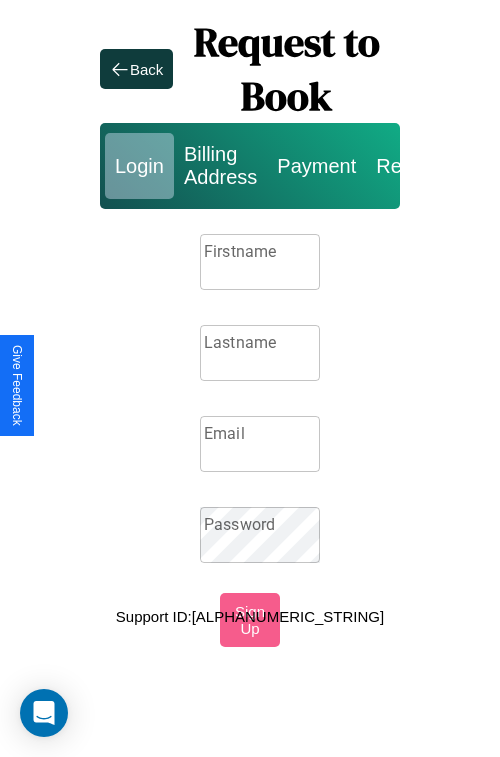 click on "Firstname" at bounding box center [260, 262] 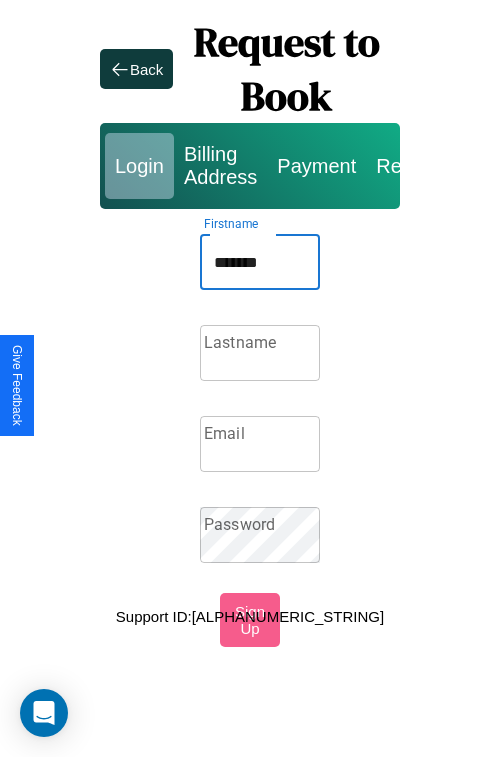 type on "*******" 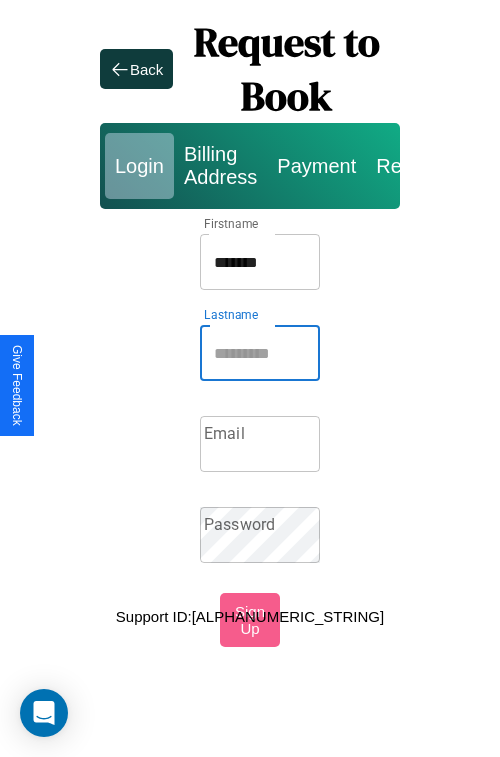 click on "Lastname" at bounding box center (260, 353) 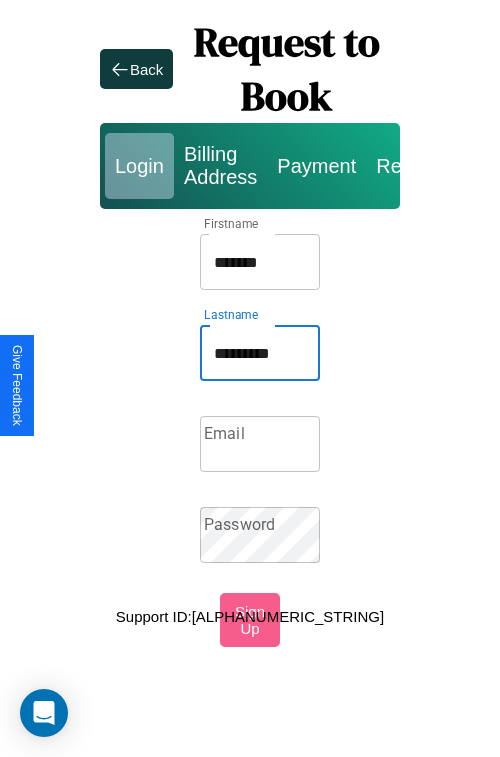 type on "*********" 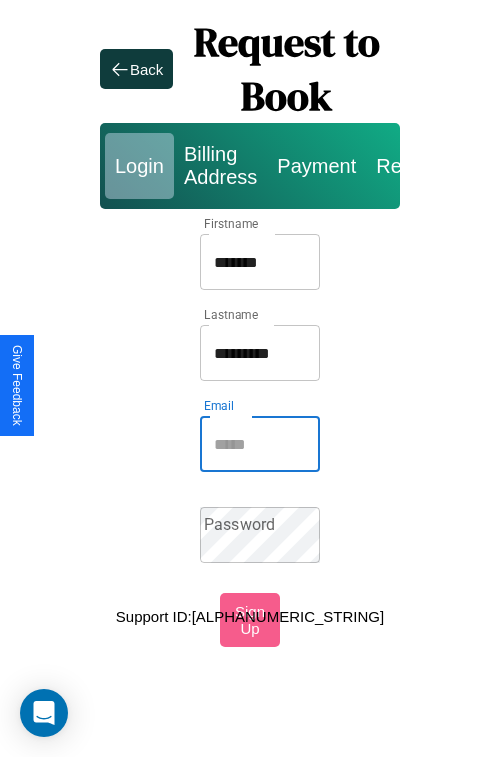 click on "Email" at bounding box center [260, 444] 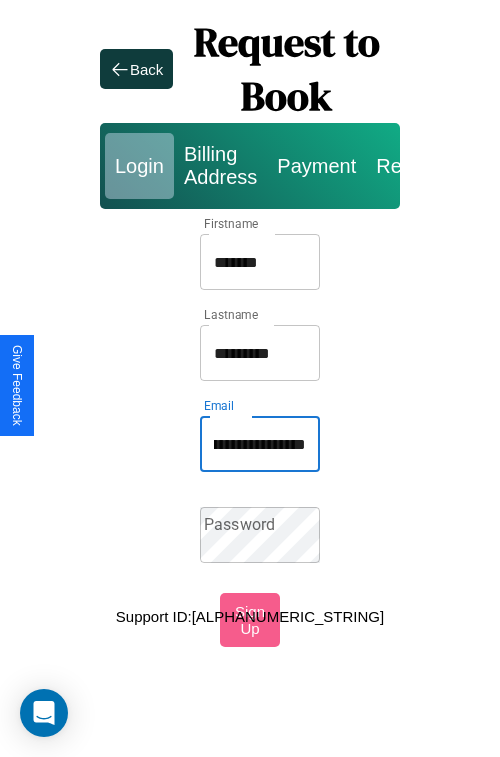 scroll, scrollTop: 0, scrollLeft: 132, axis: horizontal 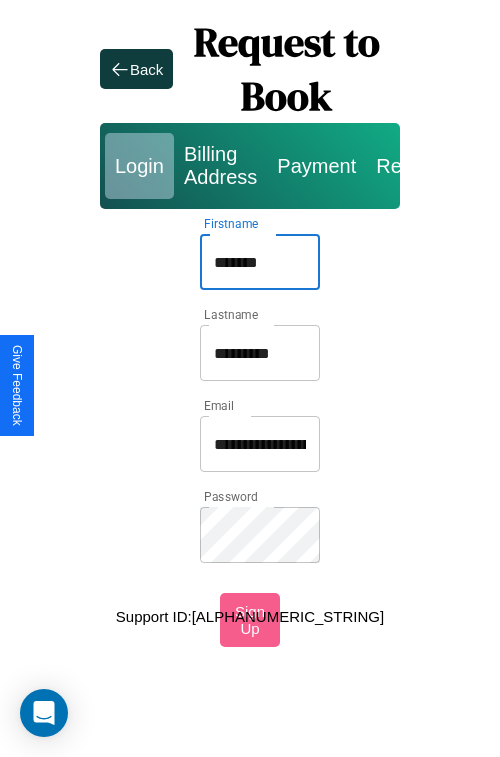 click on "*******" at bounding box center (260, 262) 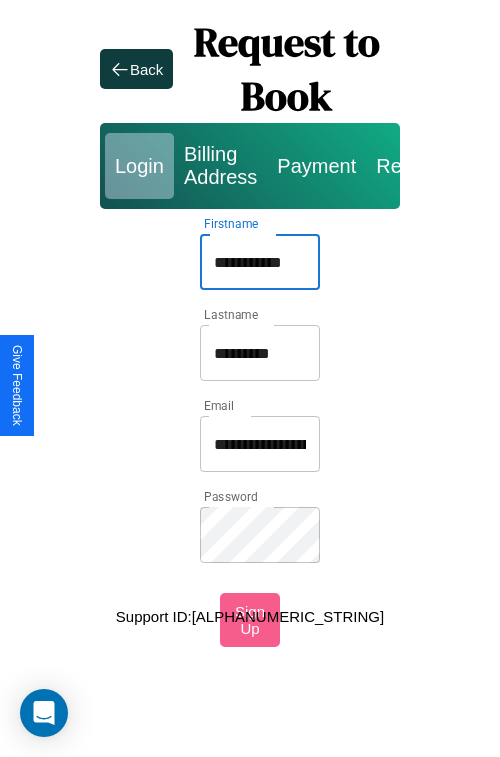 type on "**********" 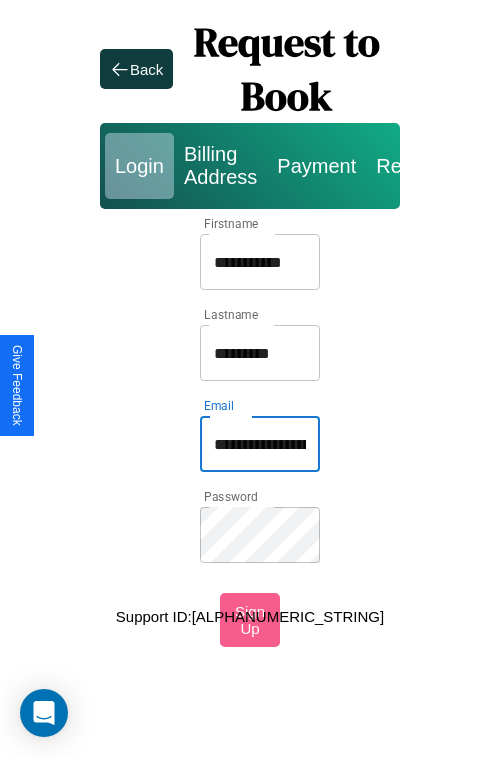 click on "**********" at bounding box center [260, 444] 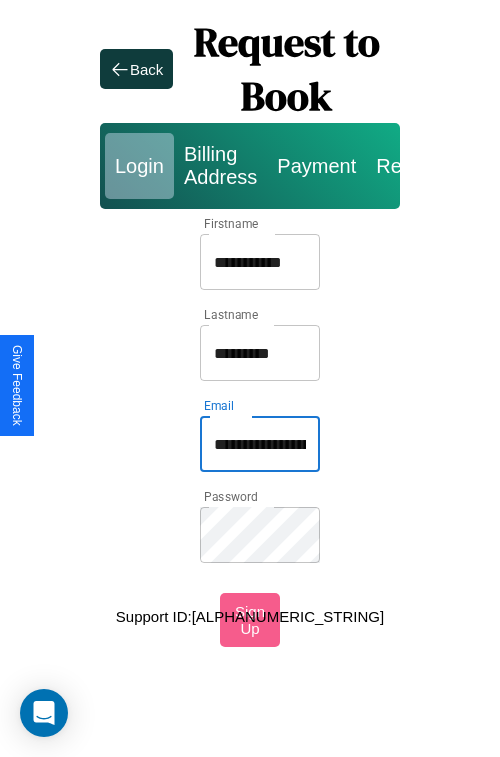 type on "**********" 